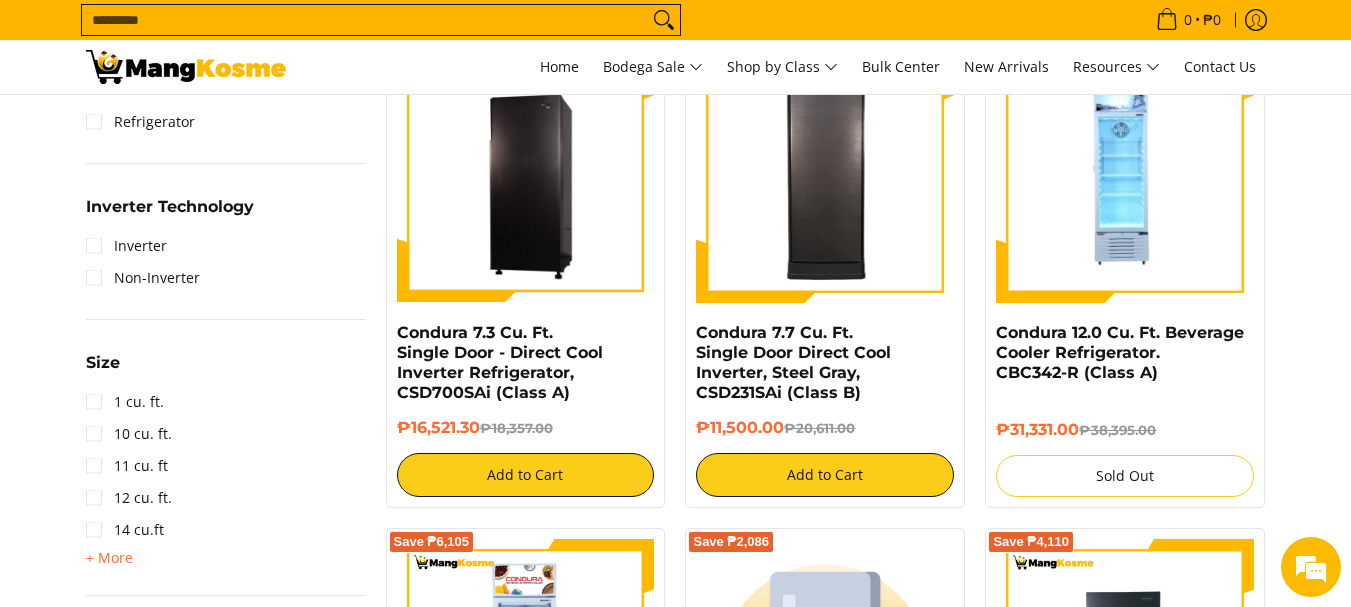 scroll, scrollTop: 0, scrollLeft: 0, axis: both 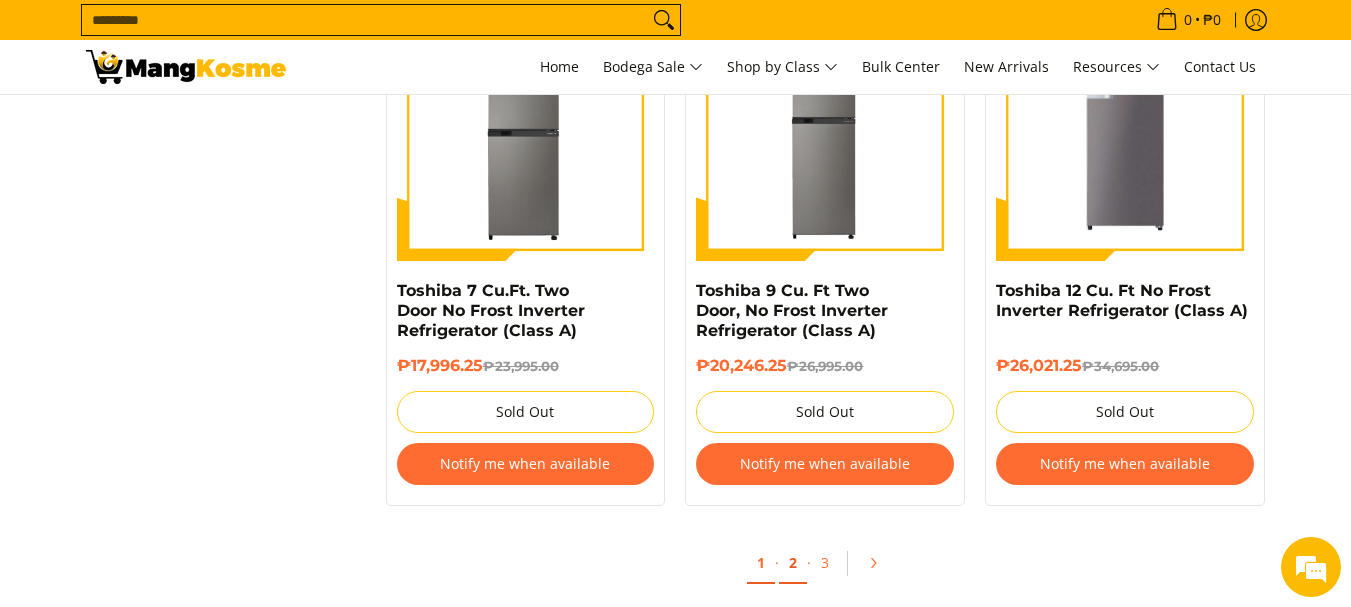 click on "2" at bounding box center [793, 563] 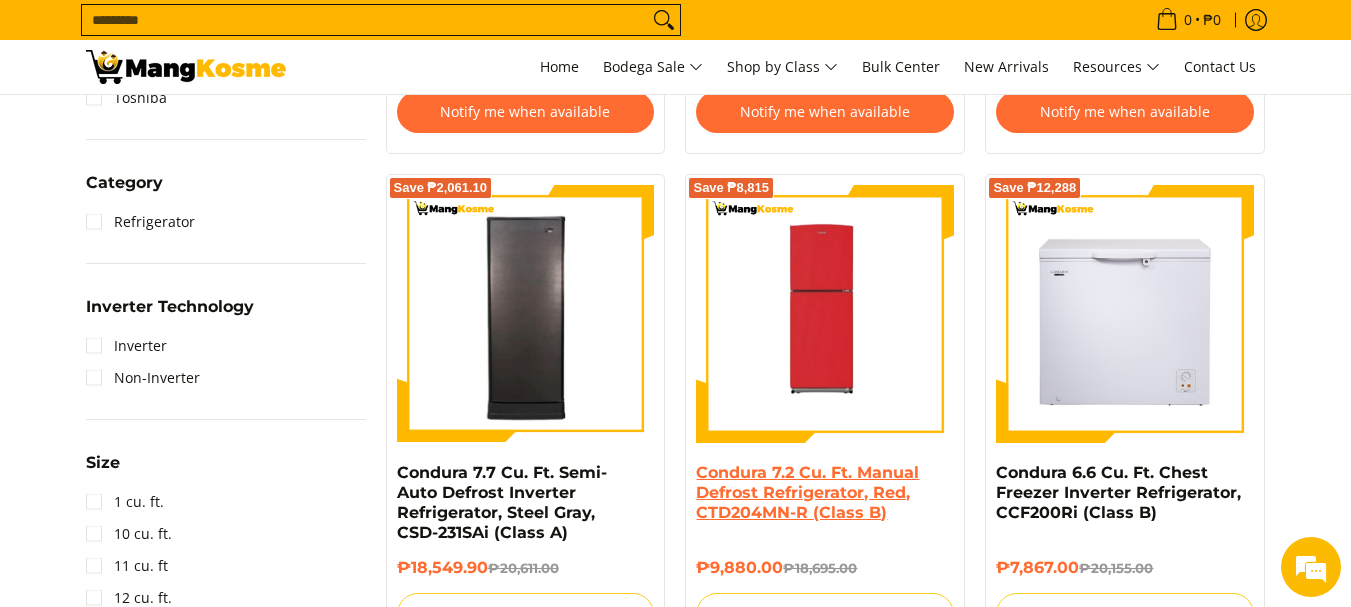 scroll, scrollTop: 800, scrollLeft: 0, axis: vertical 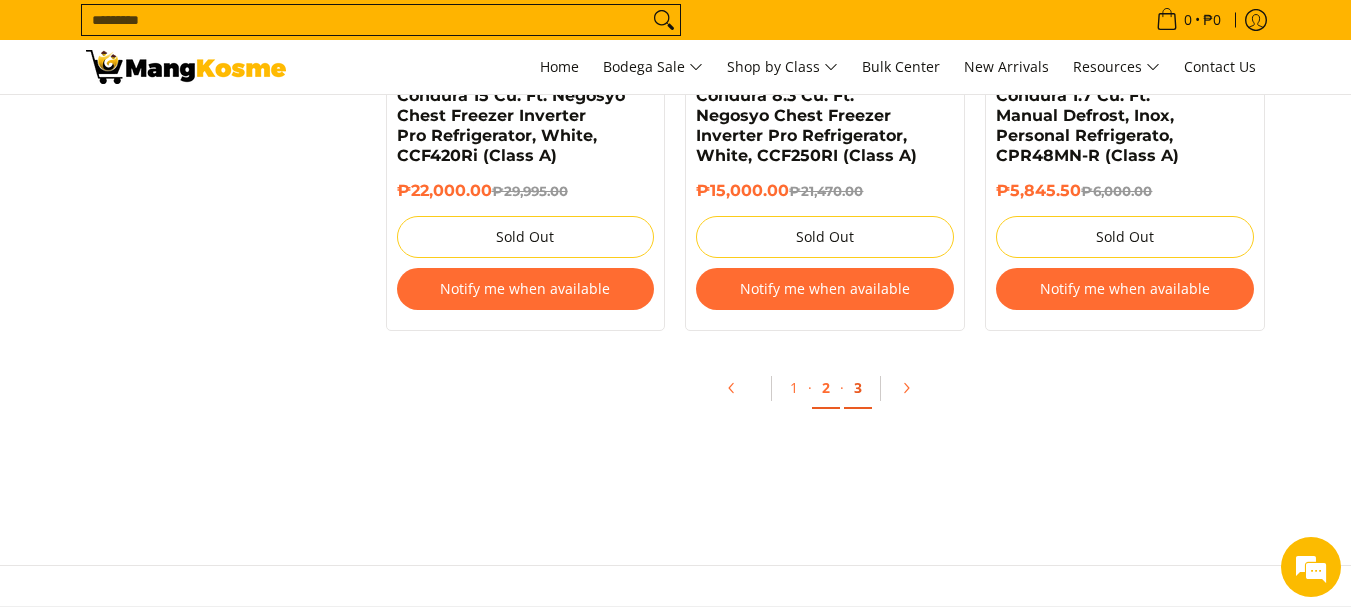 click on "3" at bounding box center (858, 388) 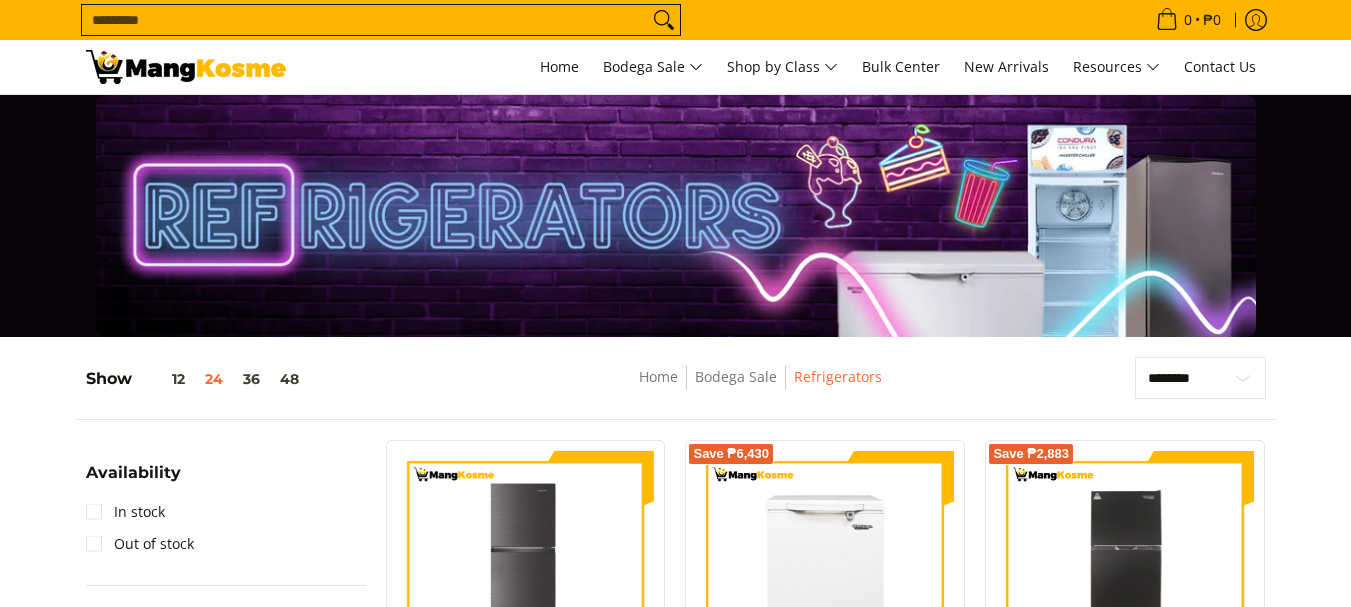 scroll, scrollTop: 400, scrollLeft: 0, axis: vertical 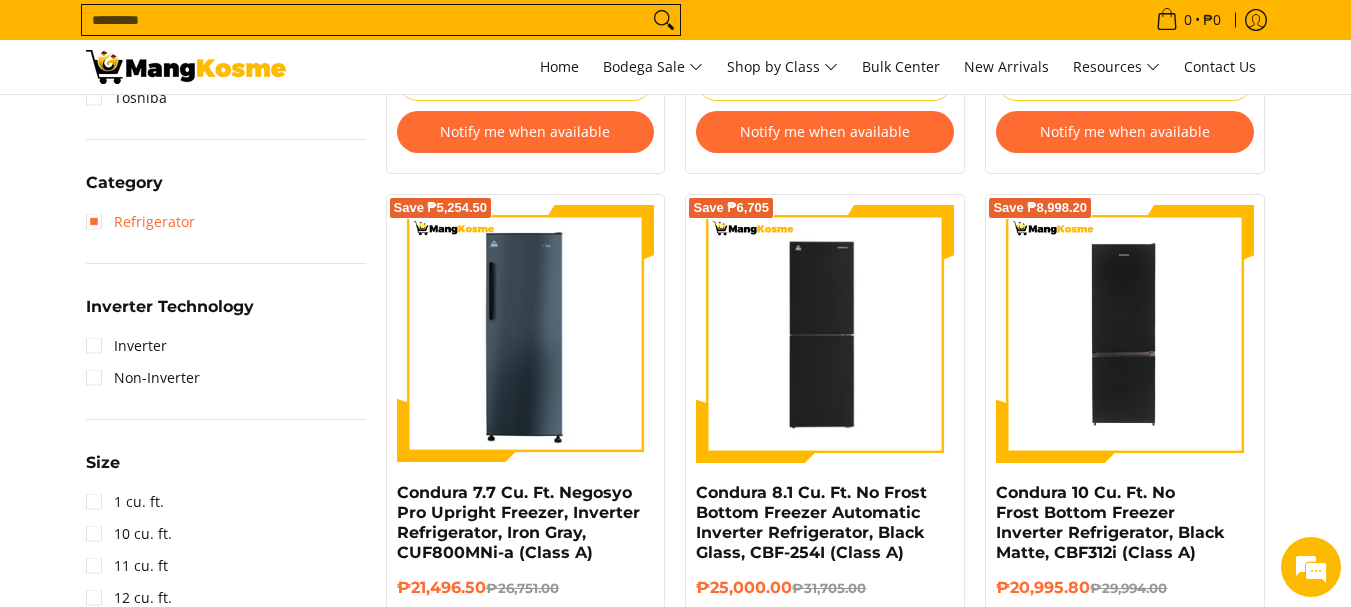 click on "Refrigerator" at bounding box center [140, 222] 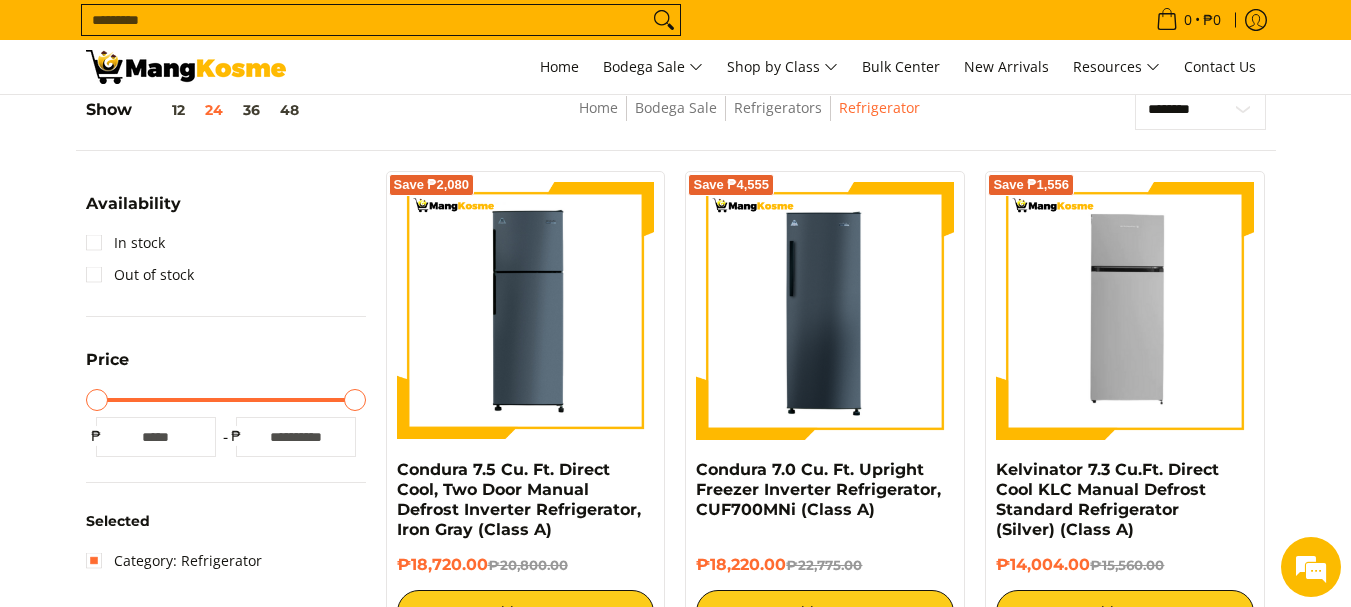 scroll, scrollTop: 262, scrollLeft: 0, axis: vertical 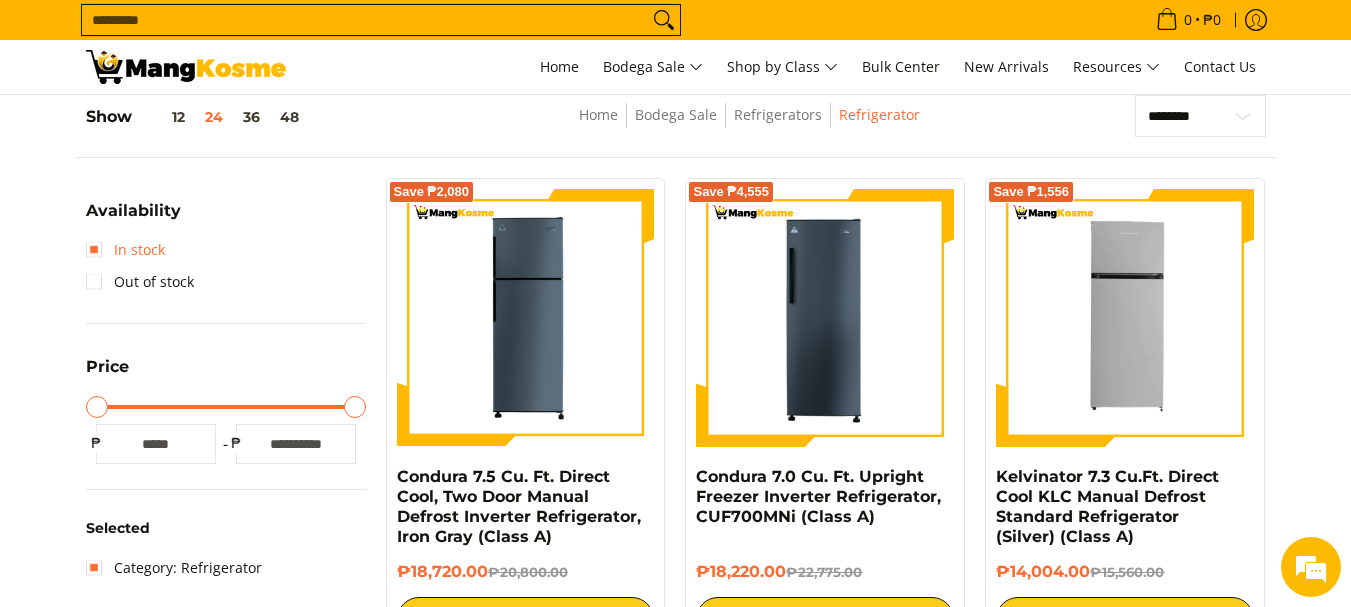 click on "In stock" at bounding box center [125, 250] 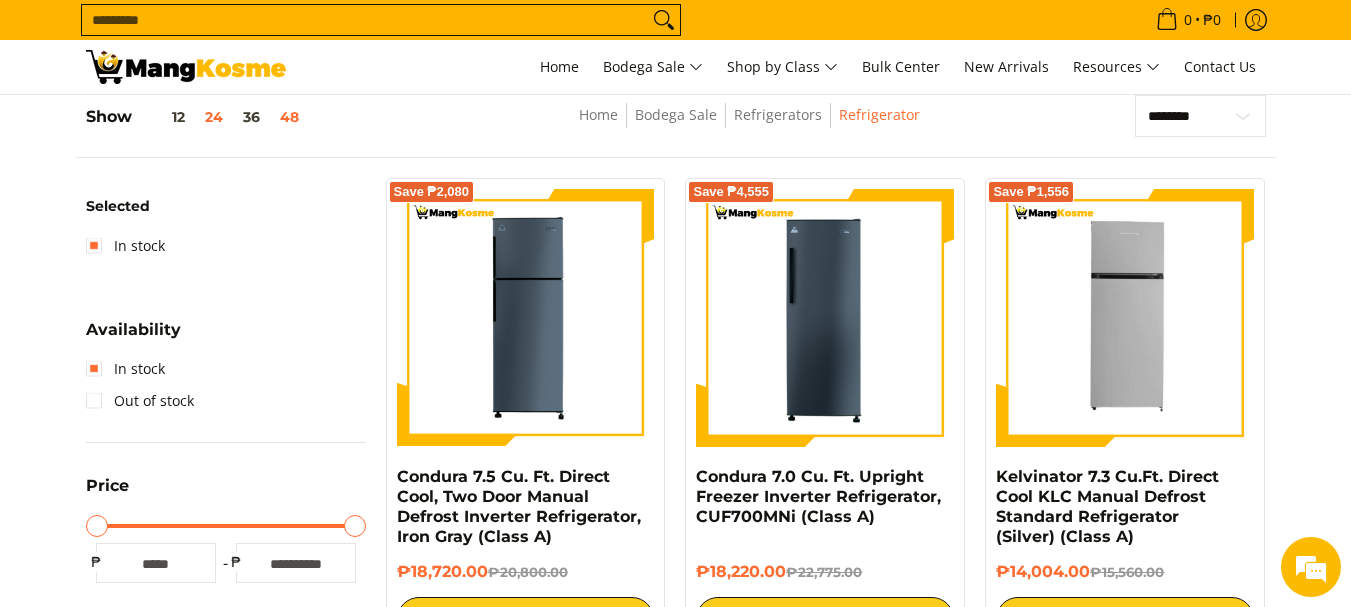 click on "48" at bounding box center (289, 117) 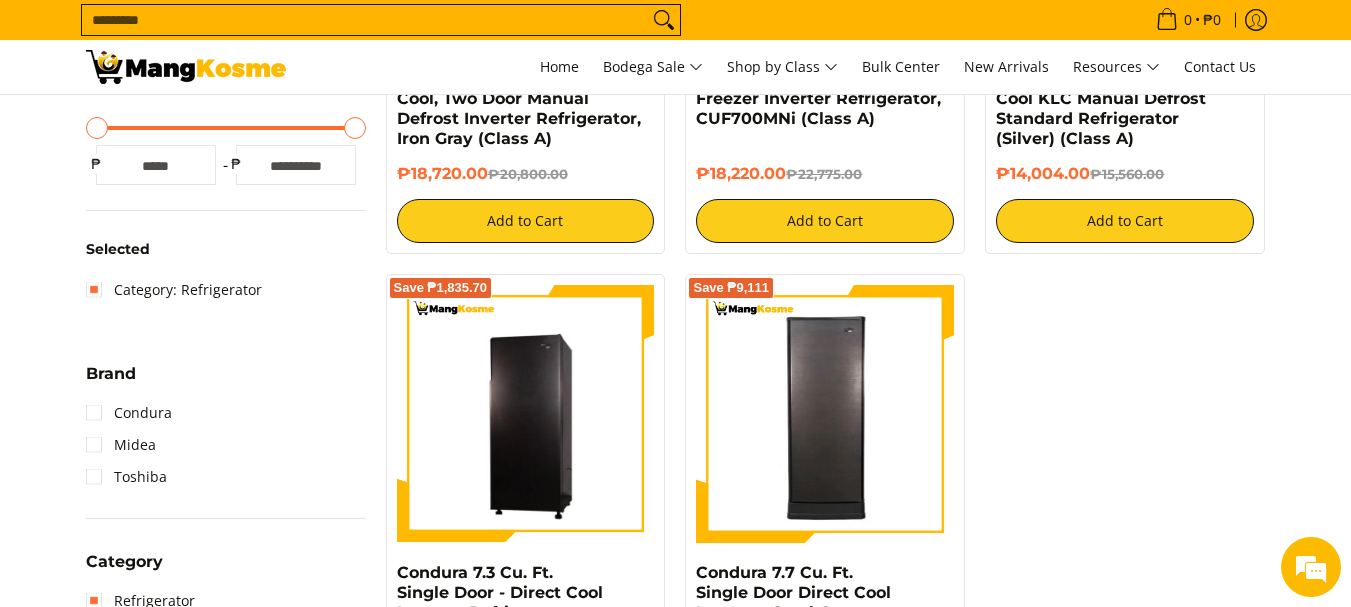 scroll, scrollTop: 662, scrollLeft: 0, axis: vertical 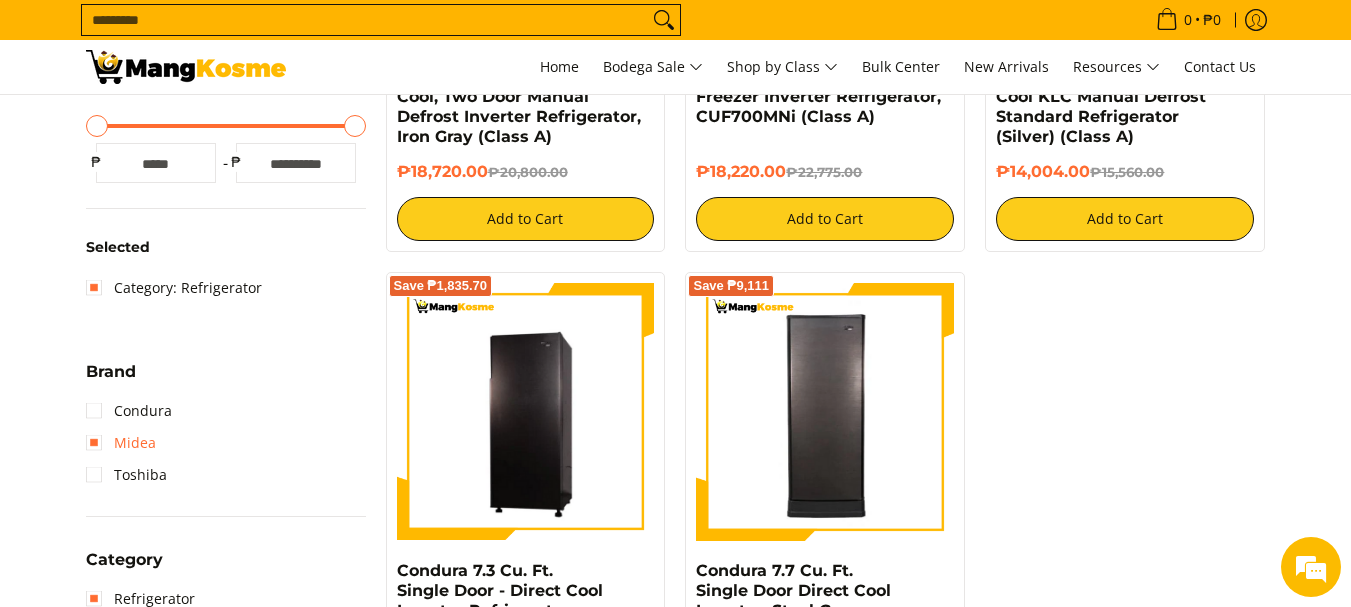 click on "Midea" at bounding box center (121, 443) 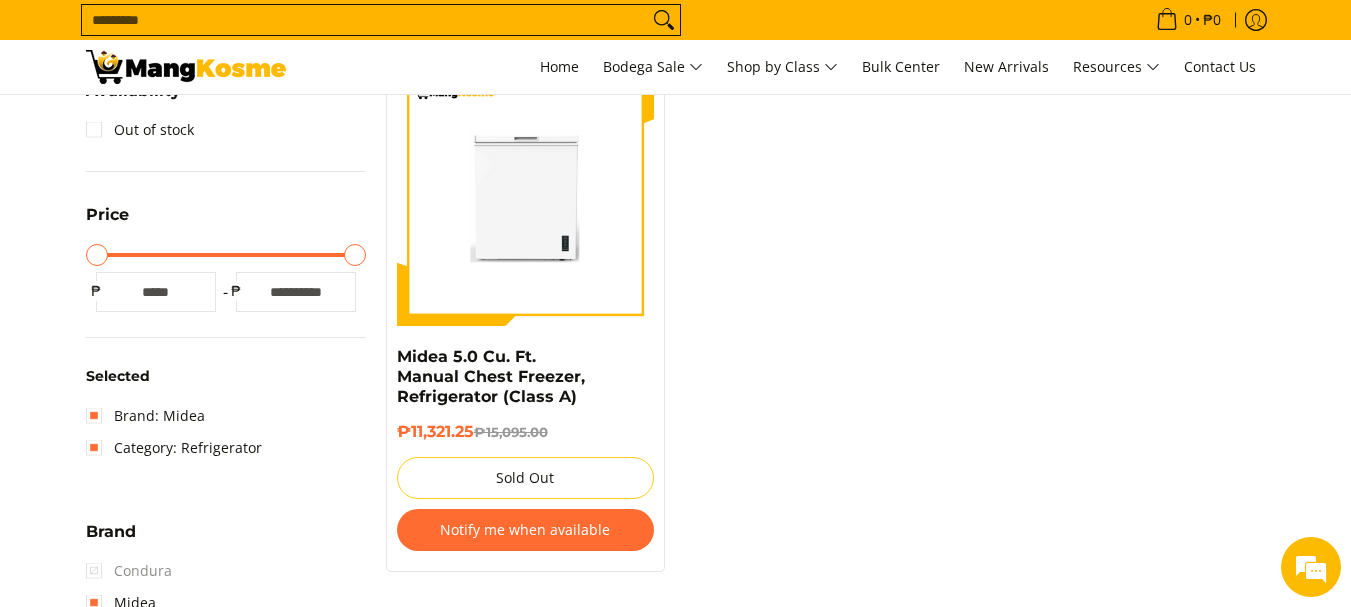 scroll, scrollTop: 562, scrollLeft: 0, axis: vertical 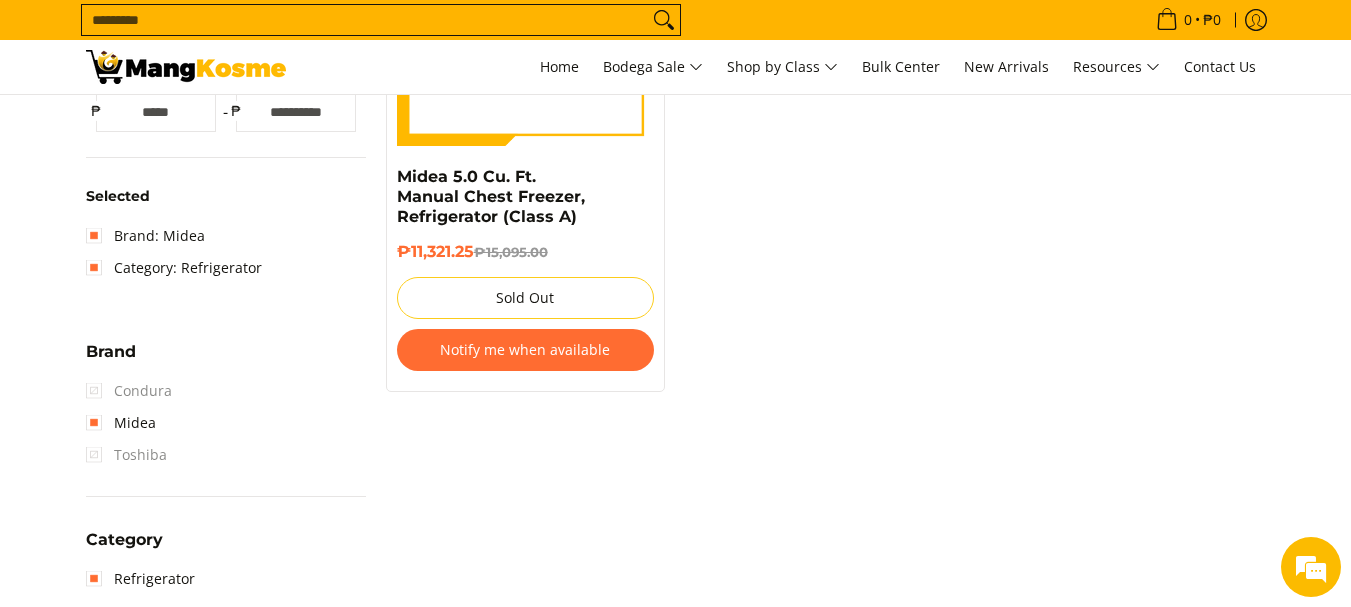 click on "Condura" at bounding box center (129, 391) 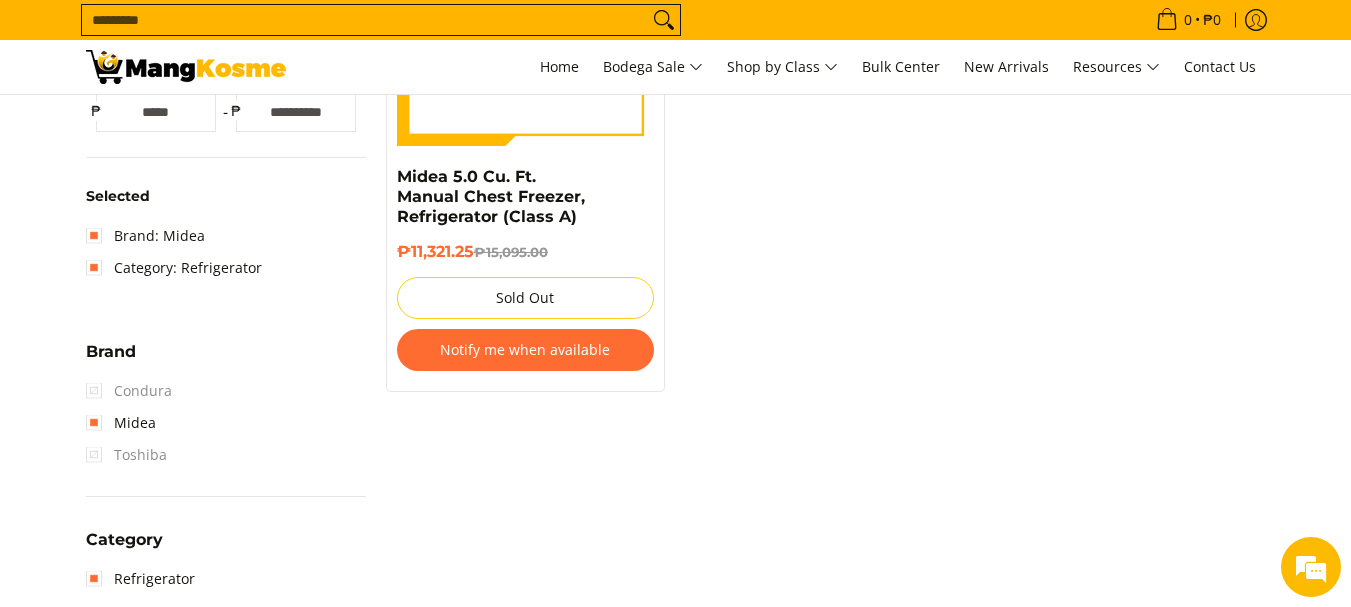 click on "Condura" at bounding box center (129, 391) 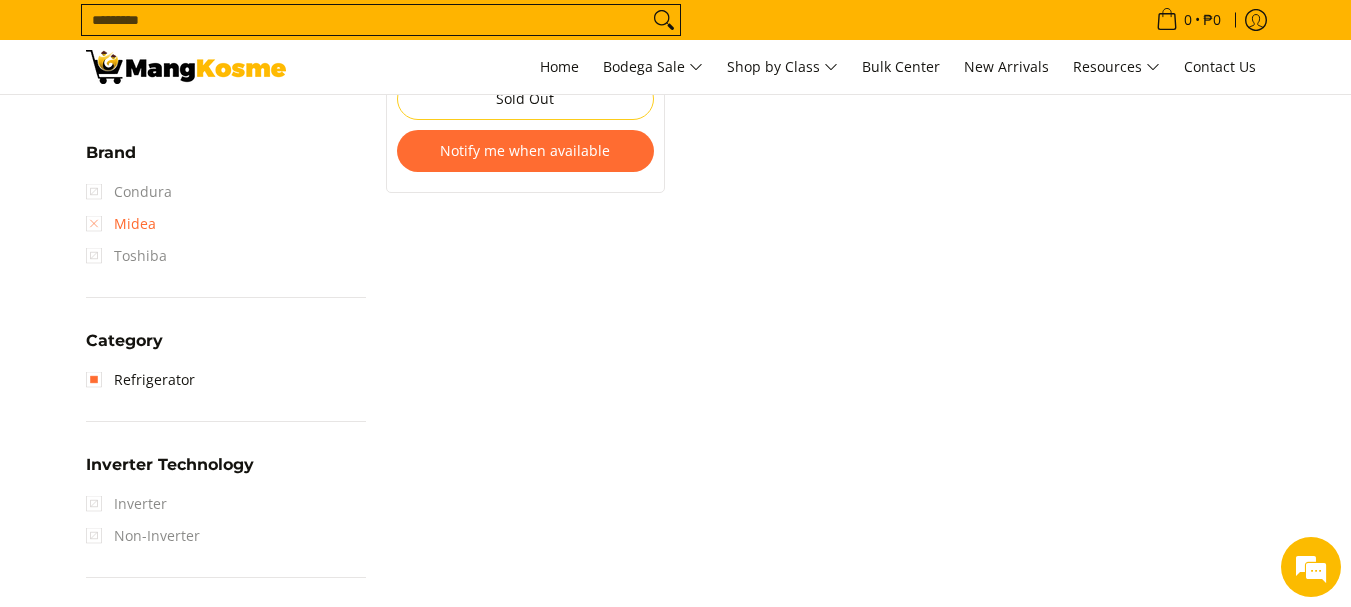 scroll, scrollTop: 762, scrollLeft: 0, axis: vertical 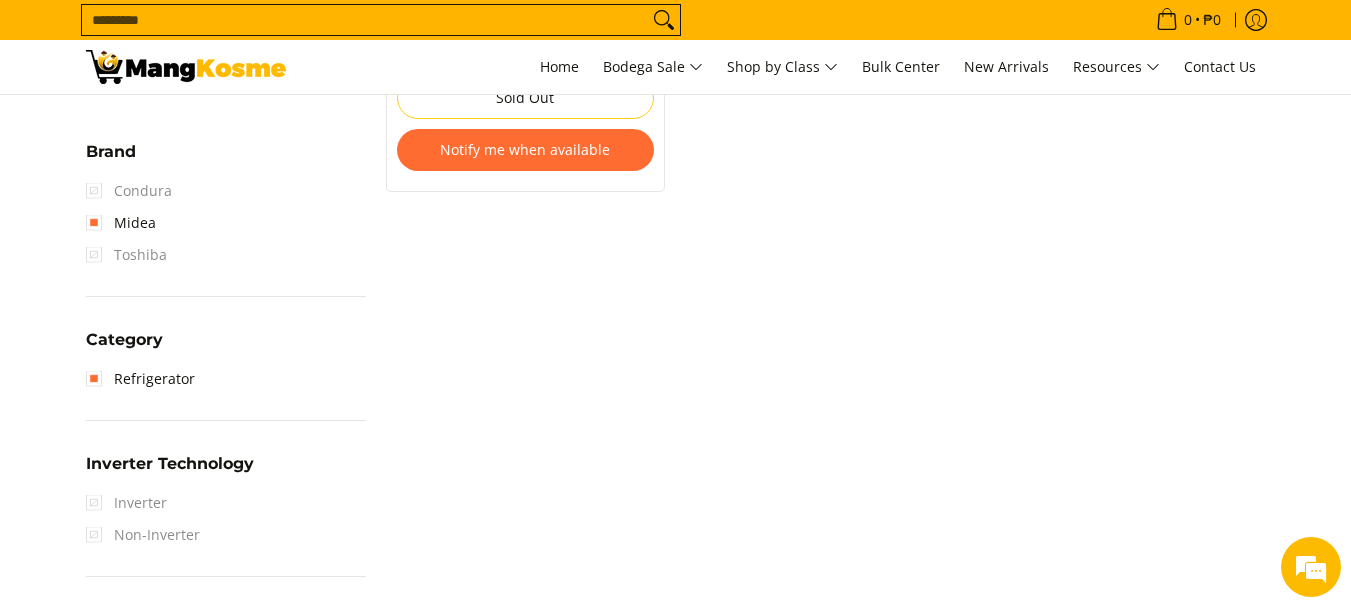 click on "Condura" at bounding box center (129, 191) 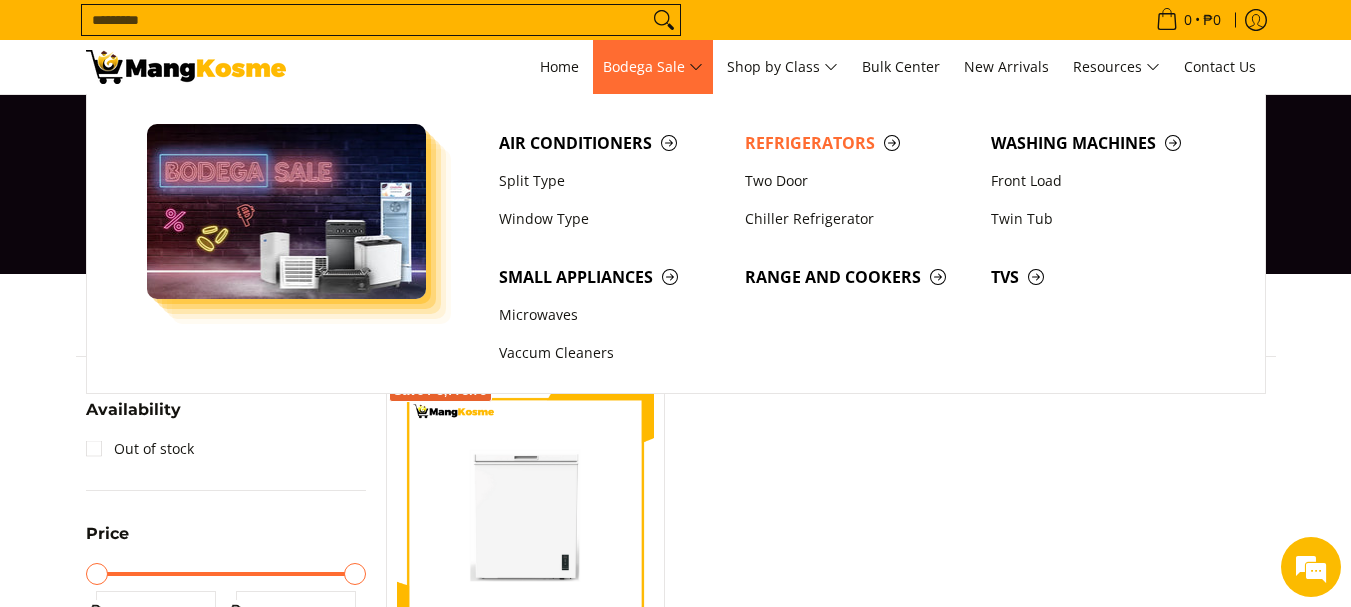 scroll, scrollTop: 62, scrollLeft: 0, axis: vertical 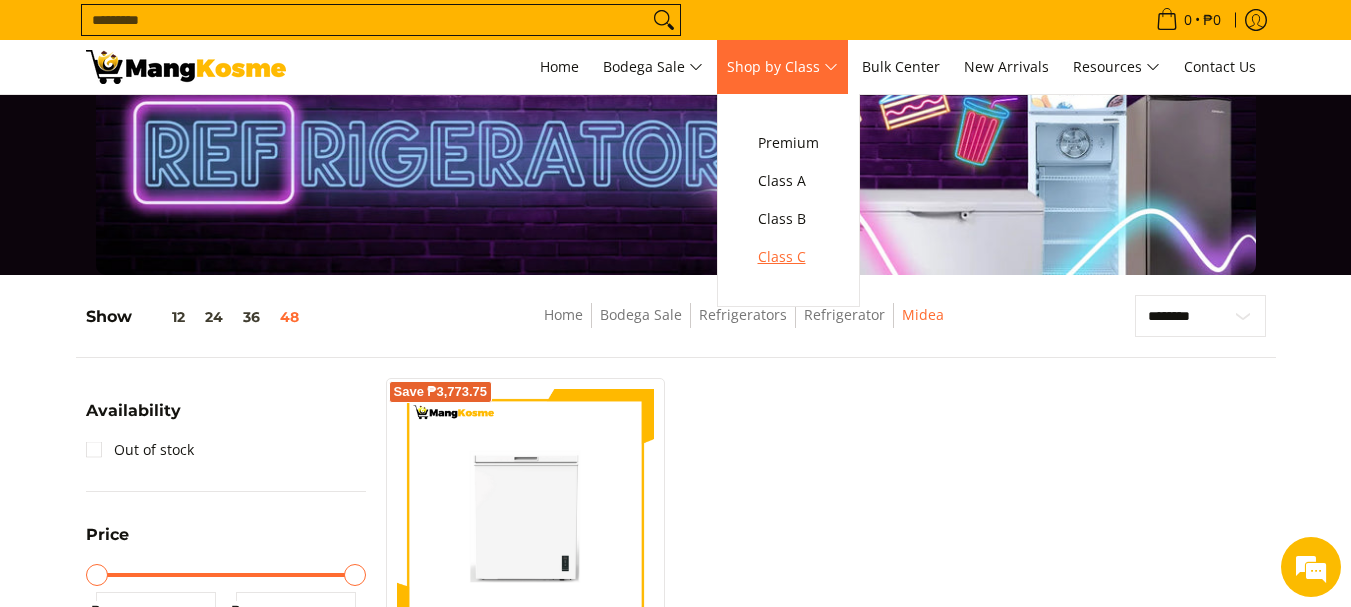 click on "Class C" at bounding box center (788, 257) 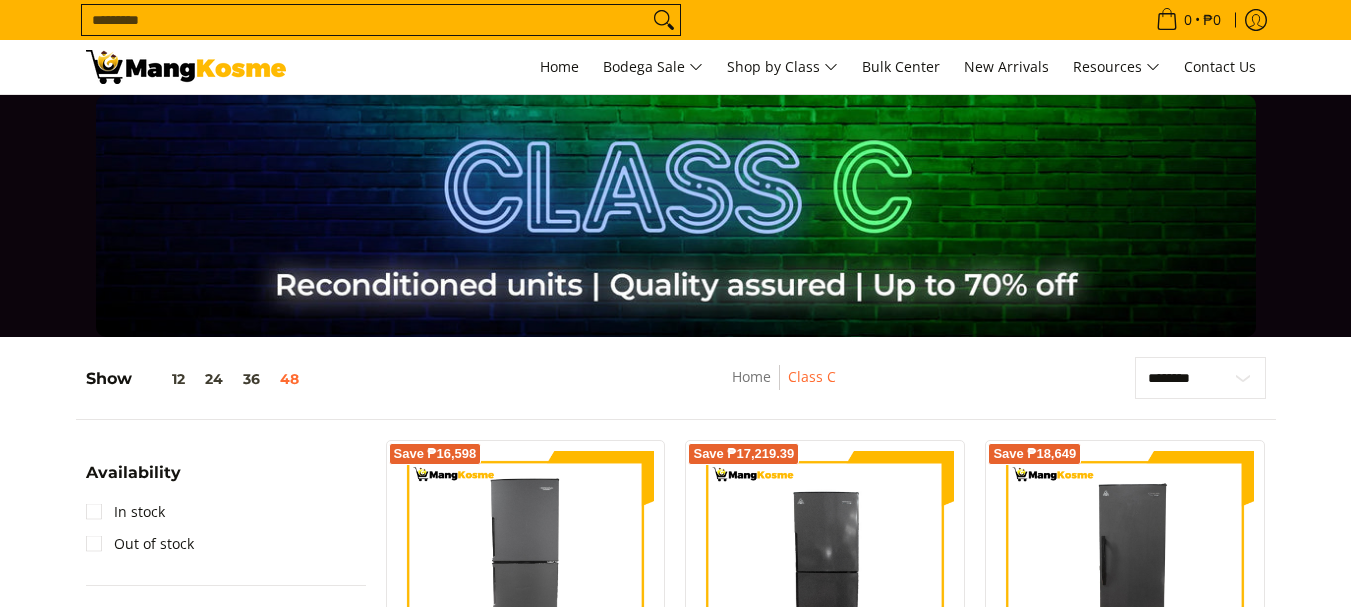 scroll, scrollTop: 0, scrollLeft: 0, axis: both 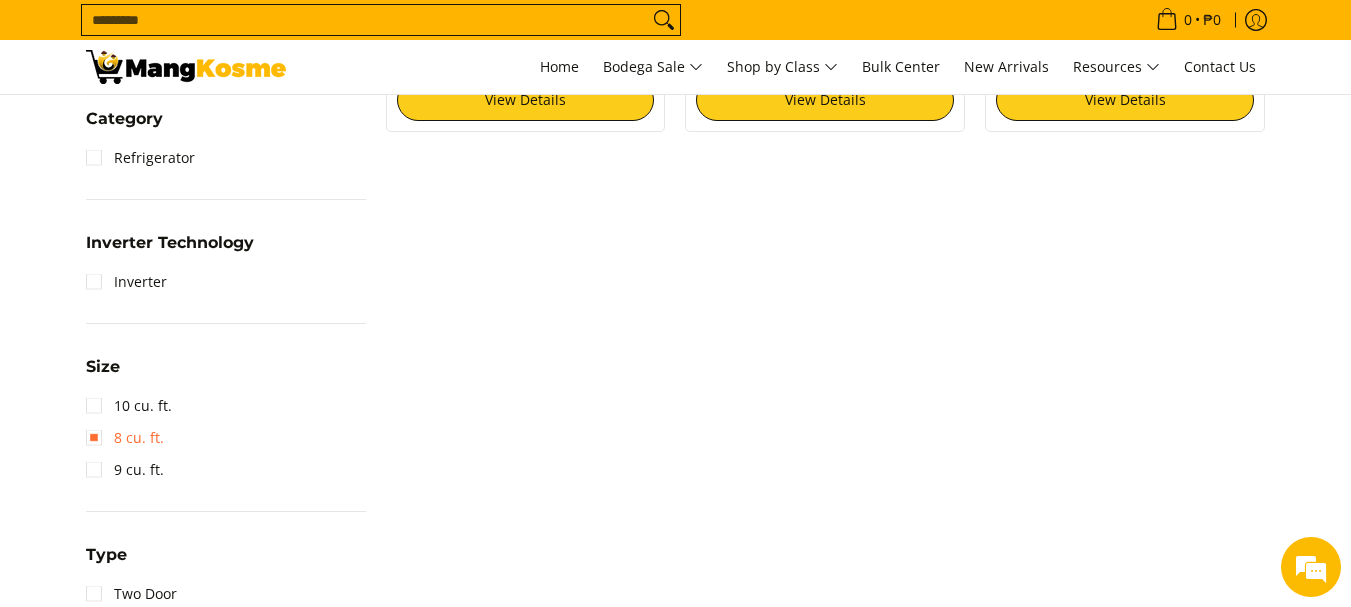 click on "8 cu. ft." at bounding box center (125, 438) 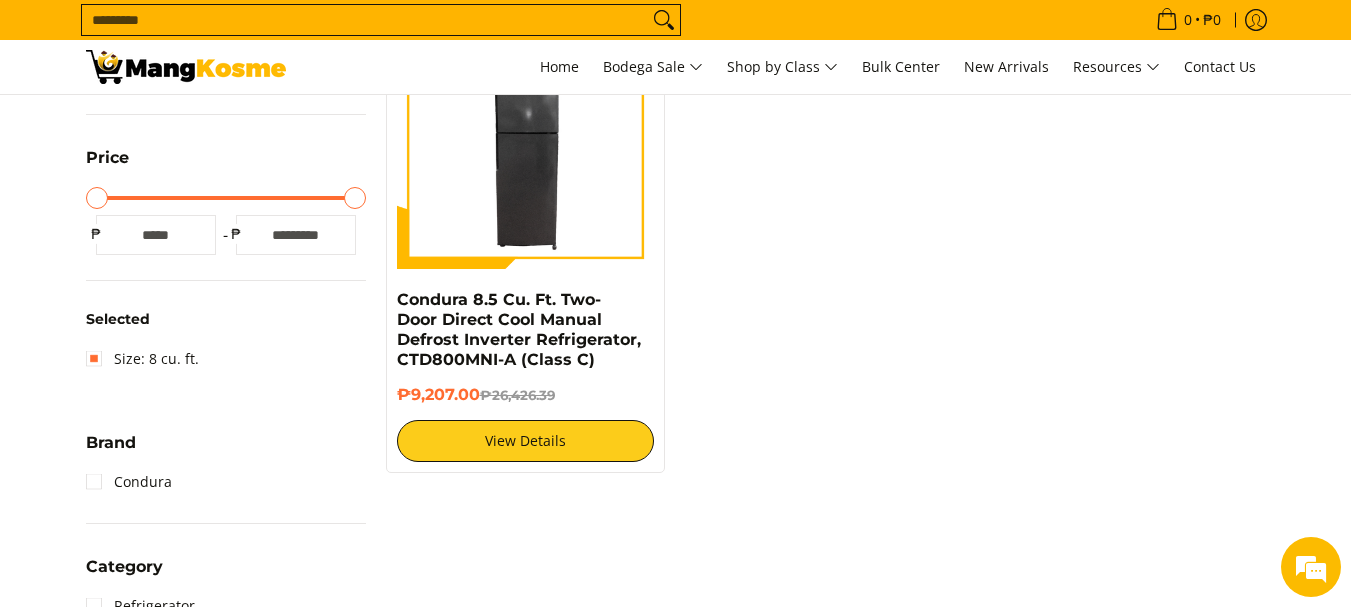 scroll, scrollTop: 362, scrollLeft: 0, axis: vertical 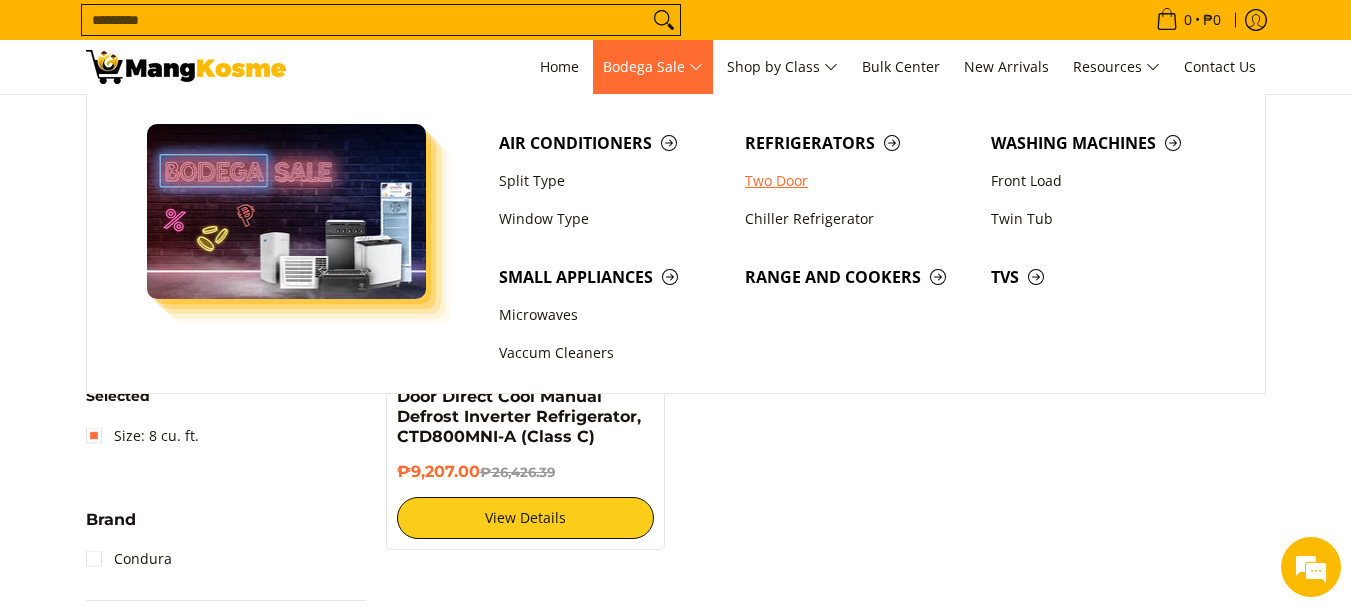click on "Two Door" at bounding box center [858, 181] 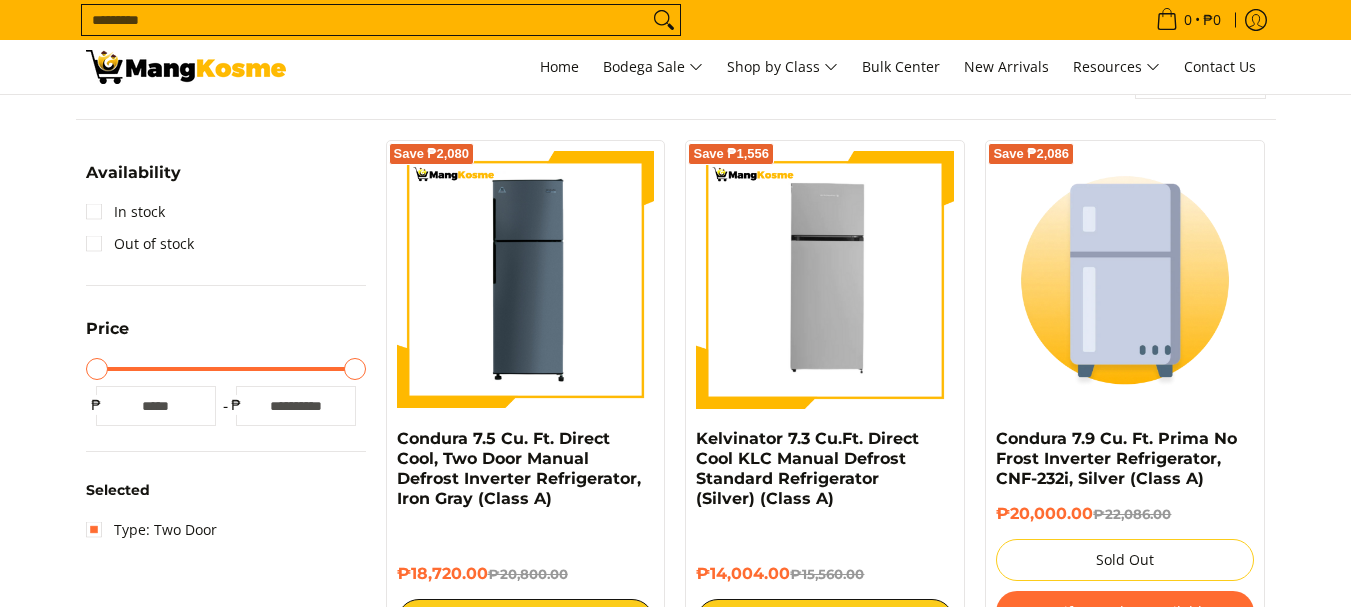 scroll, scrollTop: 300, scrollLeft: 0, axis: vertical 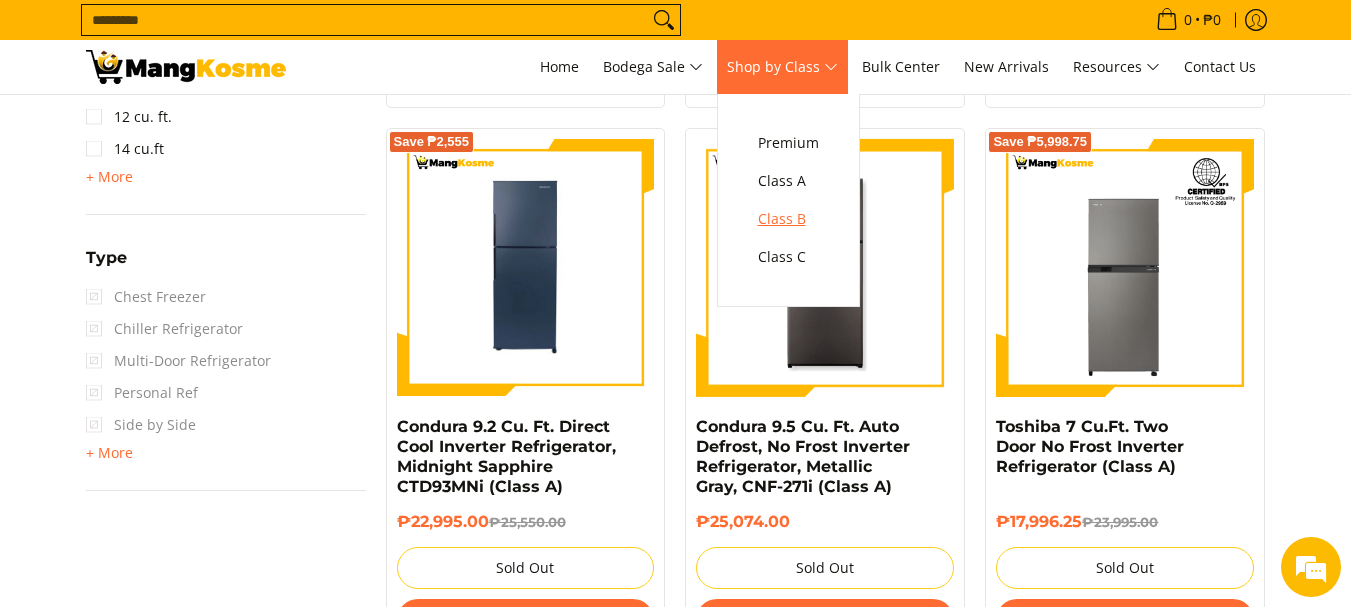 click on "Class B" at bounding box center (788, 219) 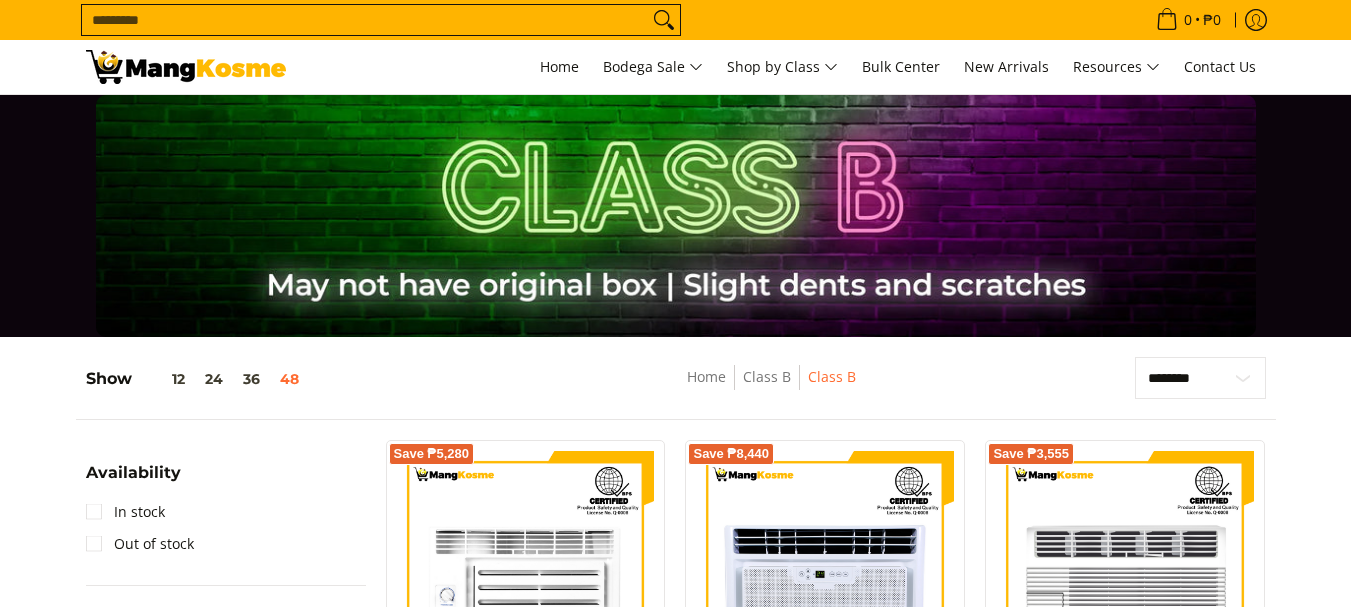 scroll, scrollTop: 500, scrollLeft: 0, axis: vertical 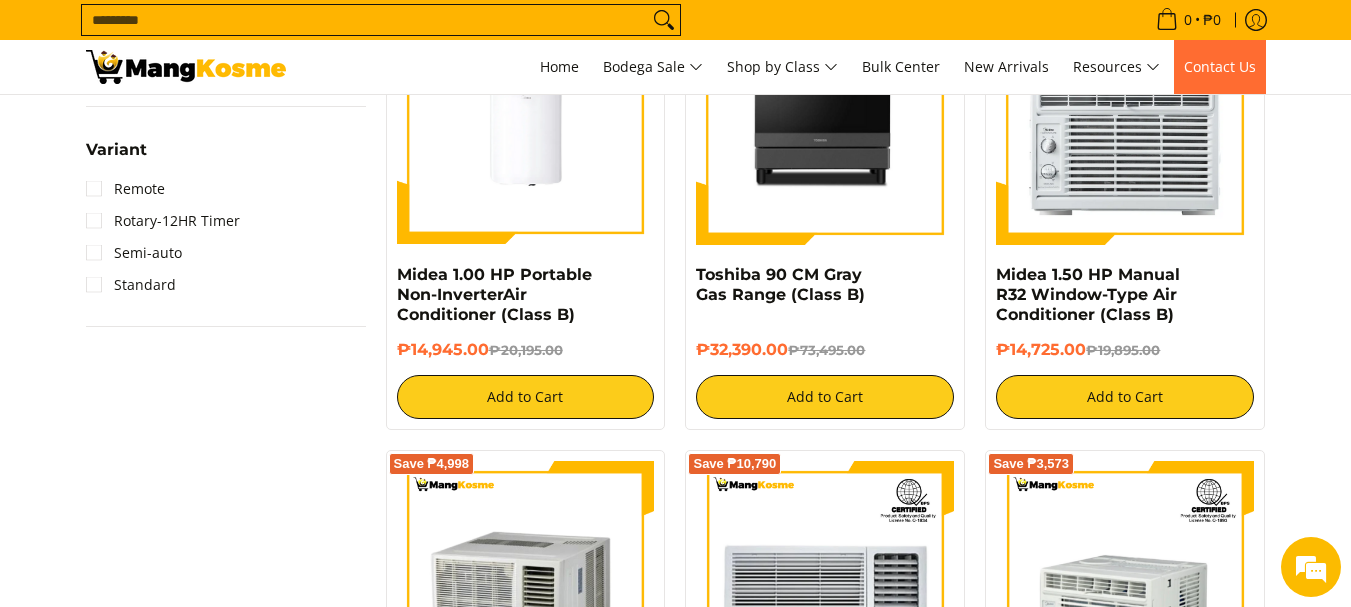 click on "Contact Us" at bounding box center (1220, 67) 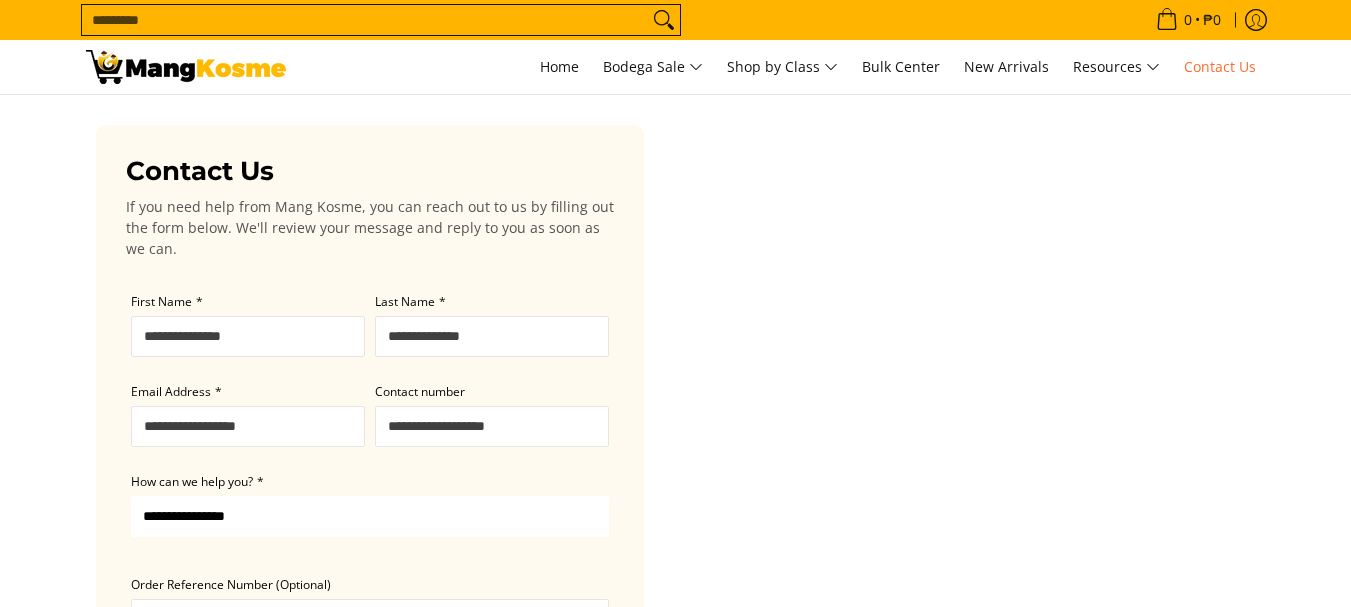 scroll, scrollTop: 0, scrollLeft: 0, axis: both 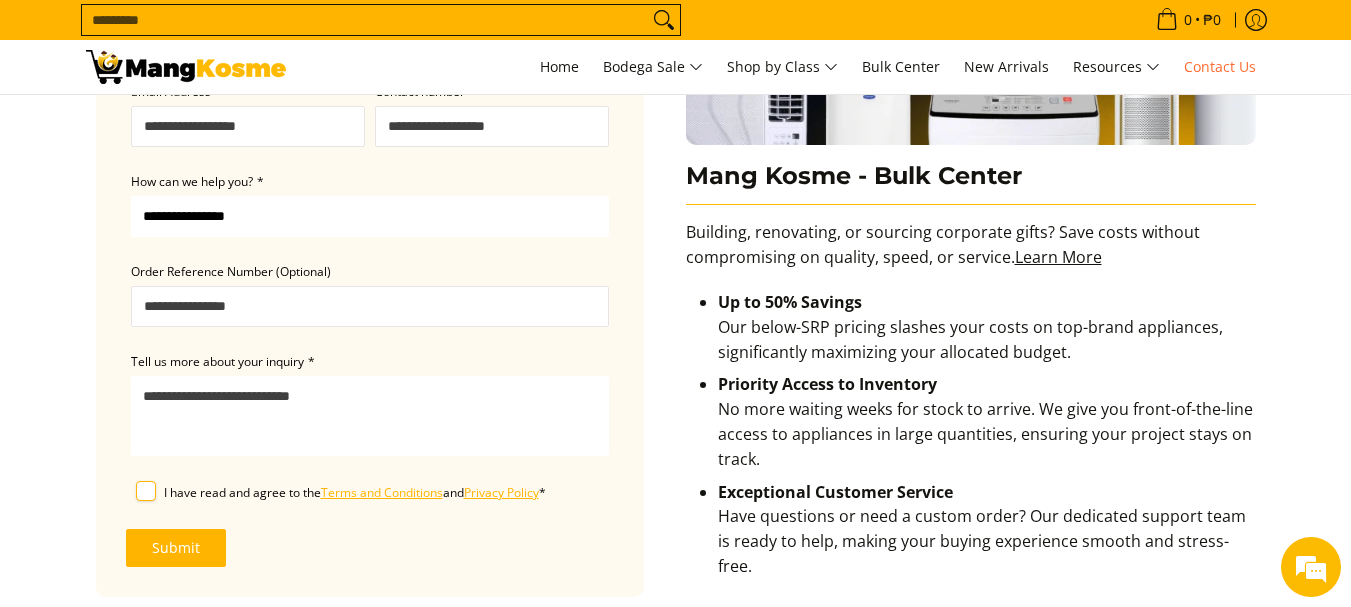 drag, startPoint x: 1025, startPoint y: 401, endPoint x: 1050, endPoint y: 419, distance: 30.805843 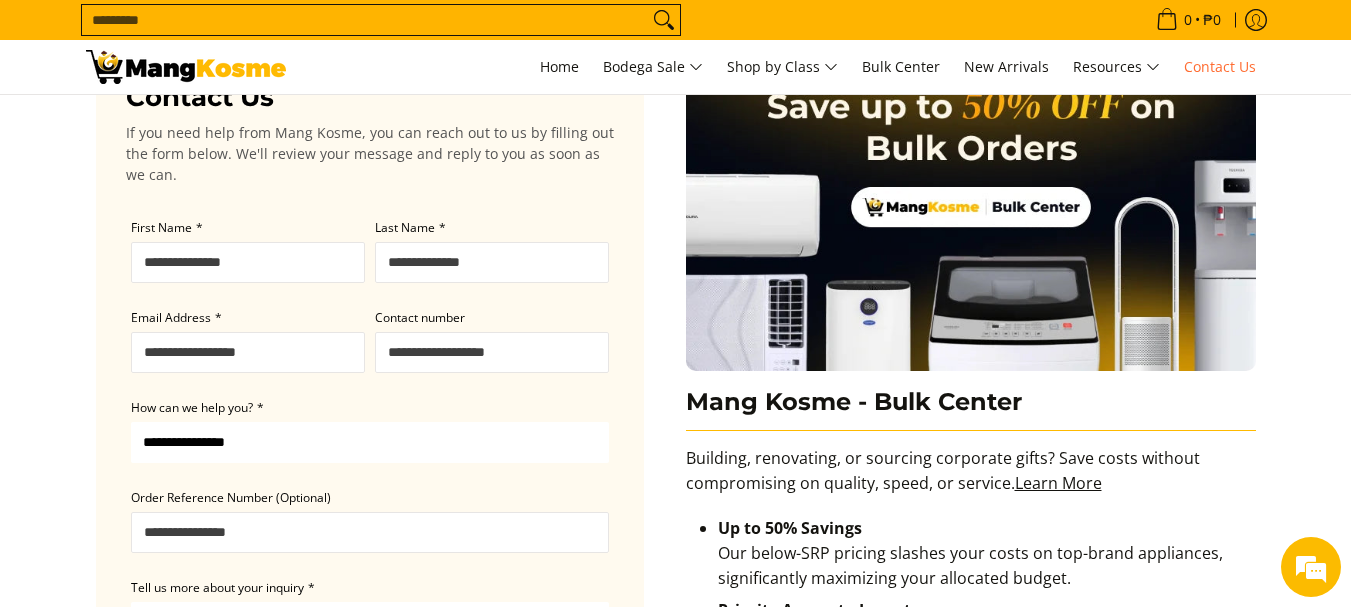 scroll, scrollTop: 0, scrollLeft: 0, axis: both 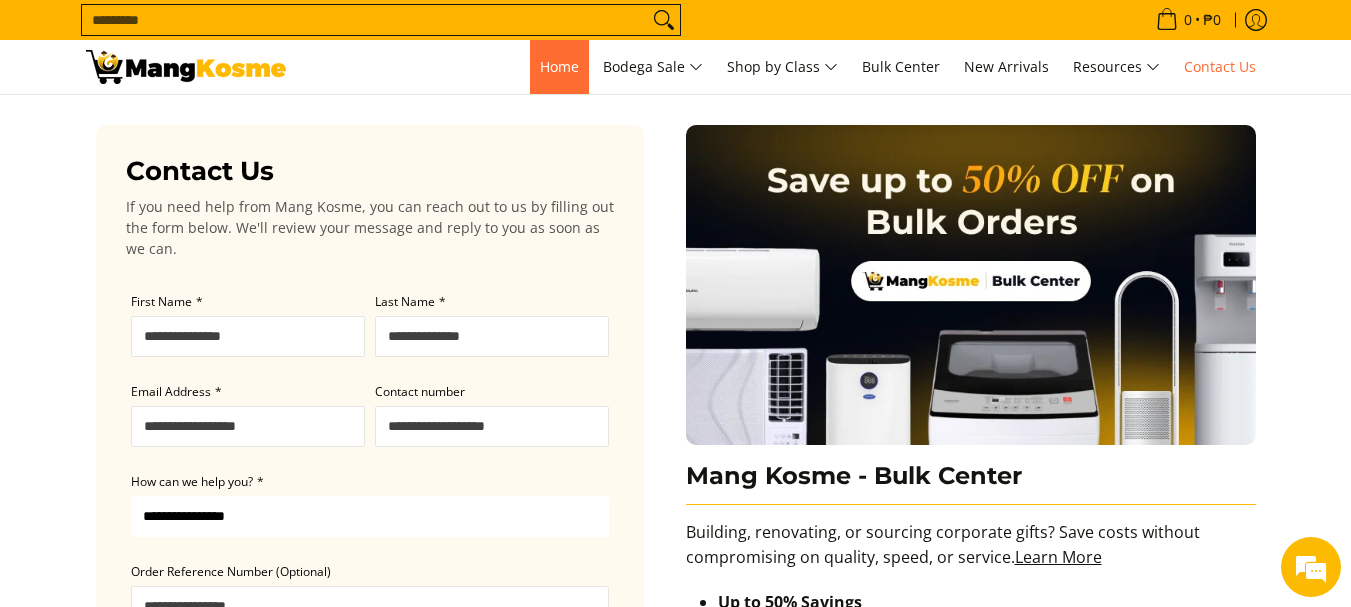 click on "Home" at bounding box center (559, 66) 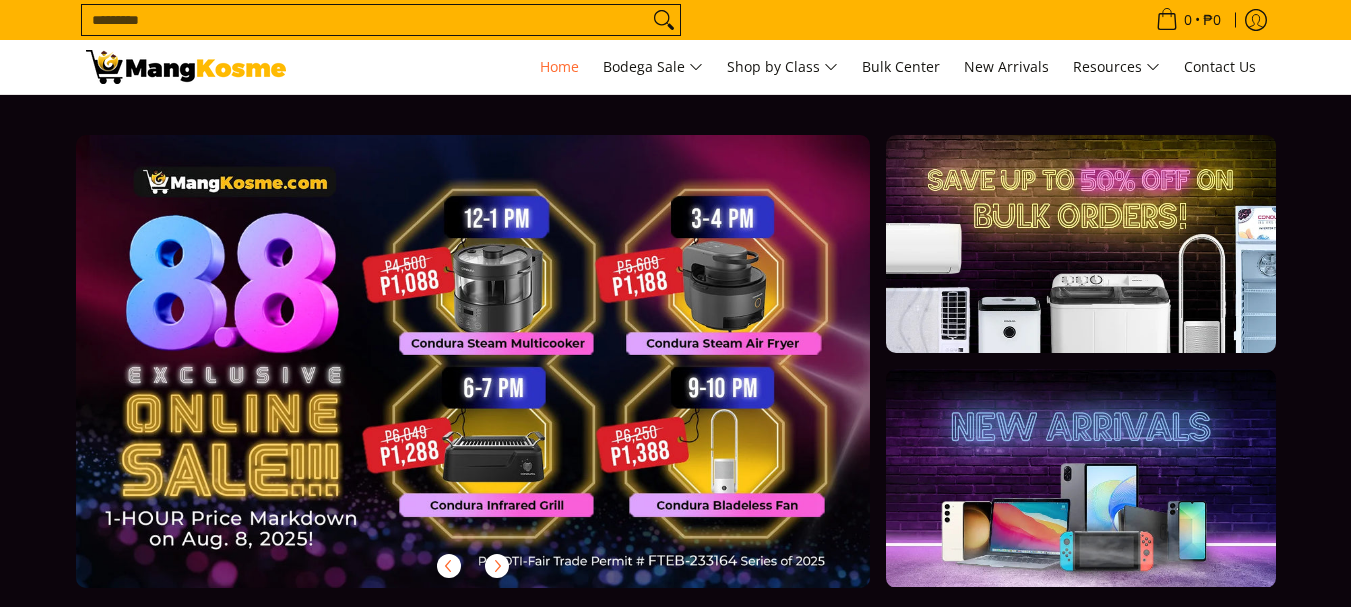 scroll, scrollTop: 0, scrollLeft: 0, axis: both 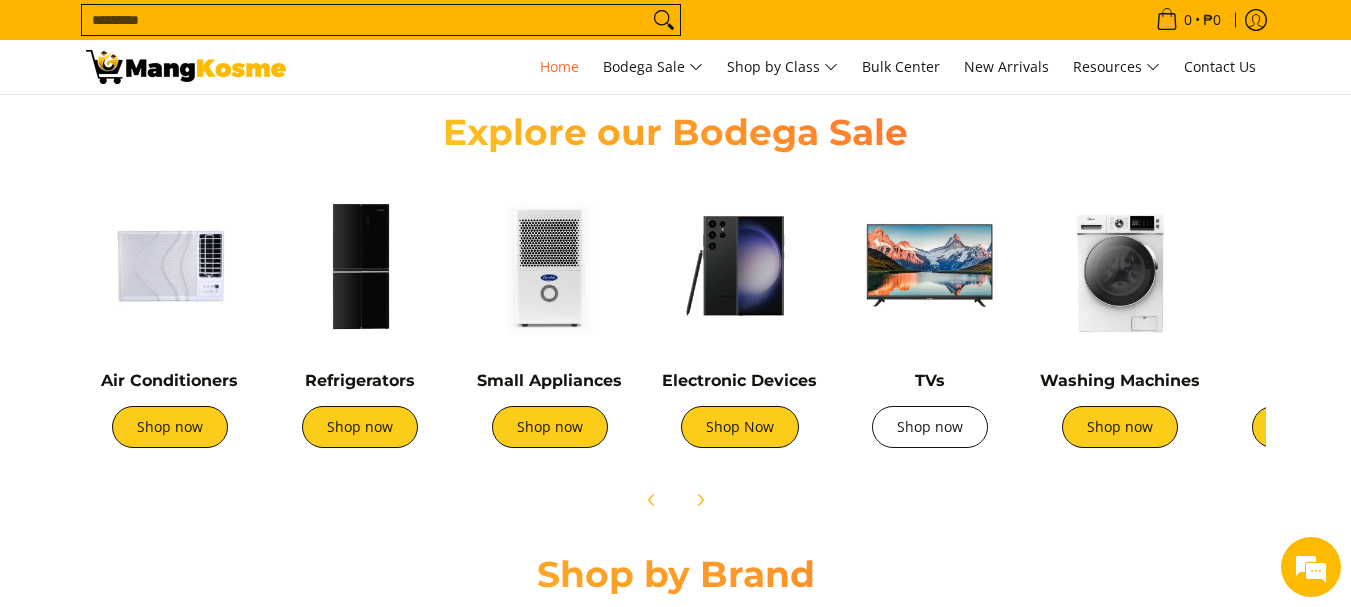 click on "Shop now" at bounding box center [930, 427] 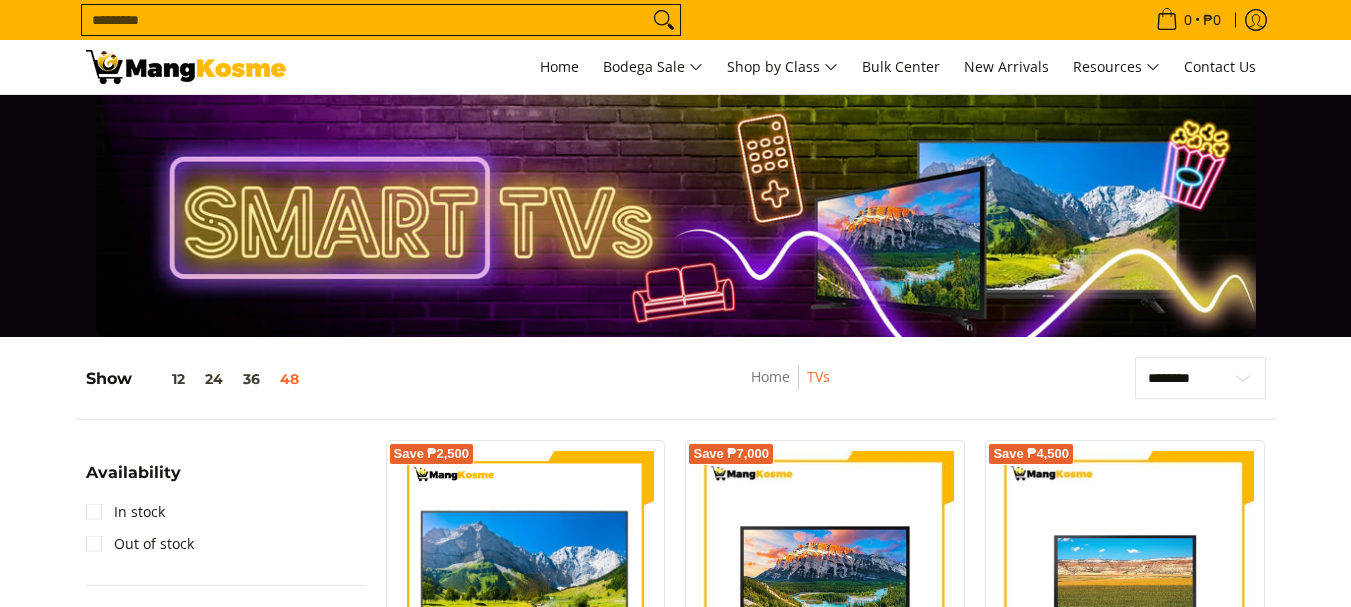 scroll, scrollTop: 300, scrollLeft: 0, axis: vertical 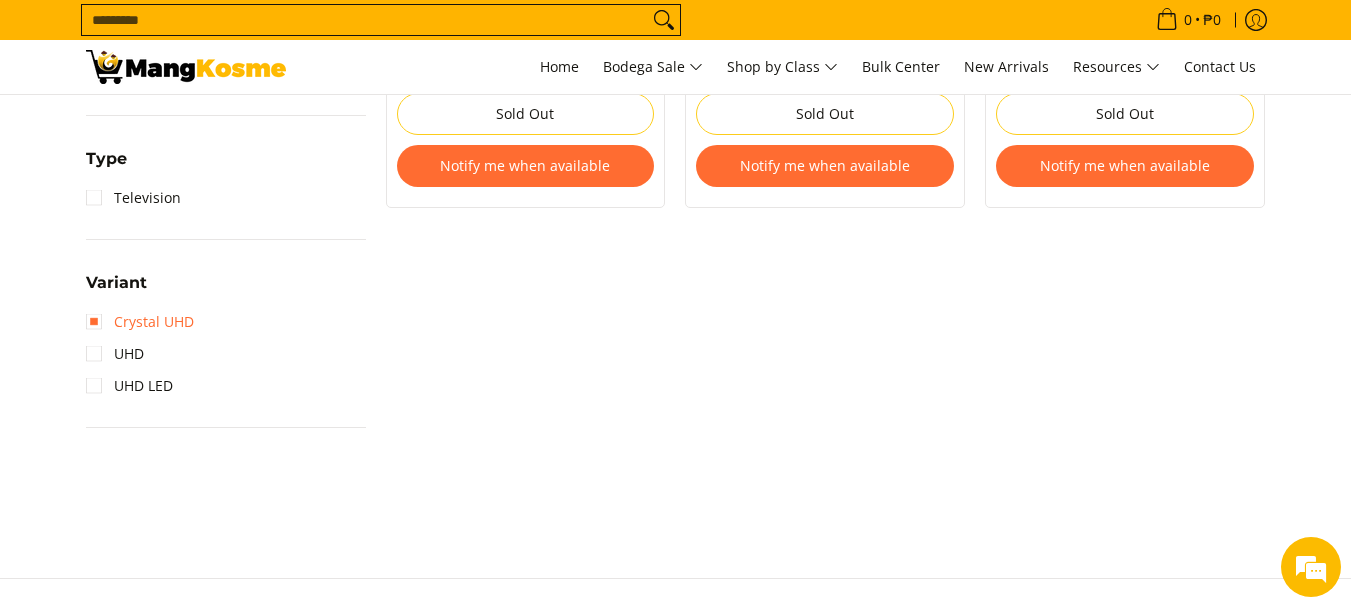 click on "Crystal UHD" at bounding box center (140, 322) 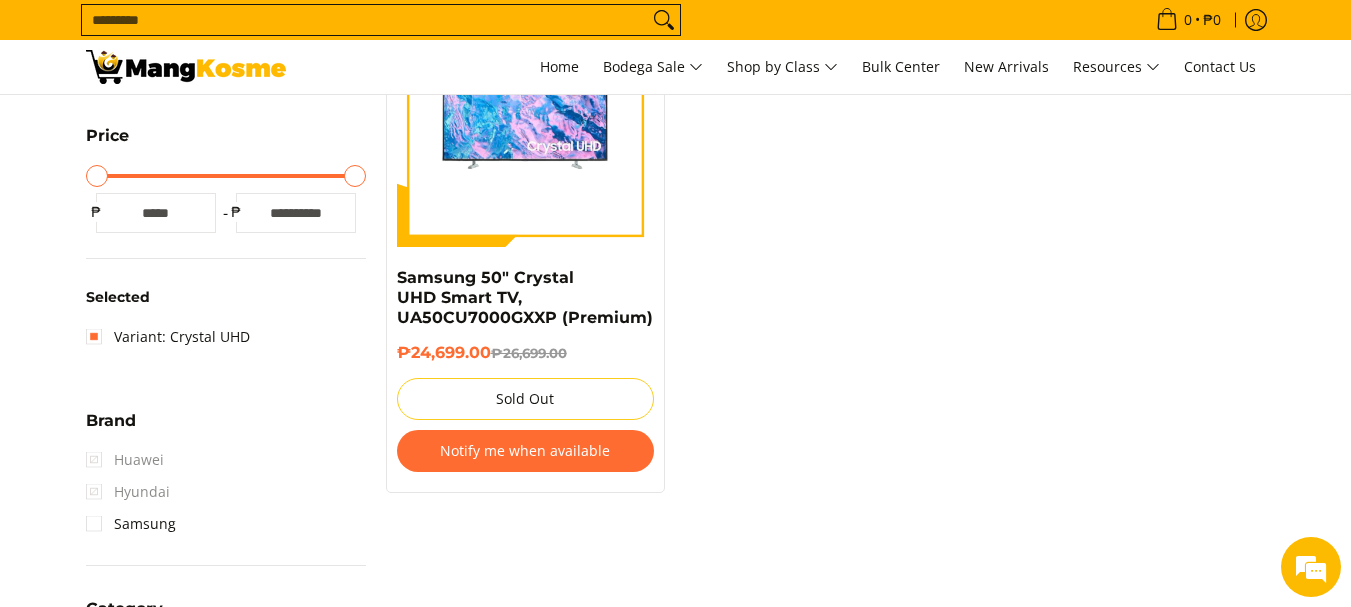 scroll, scrollTop: 462, scrollLeft: 0, axis: vertical 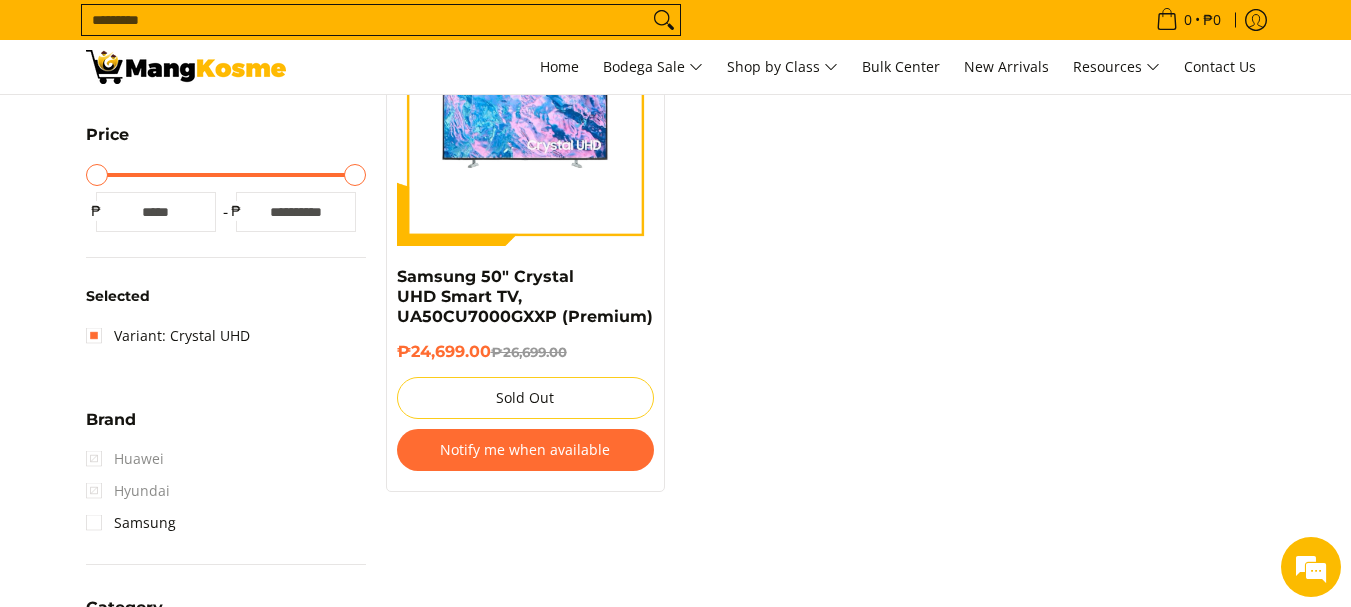 click on "Huawei" at bounding box center (125, 459) 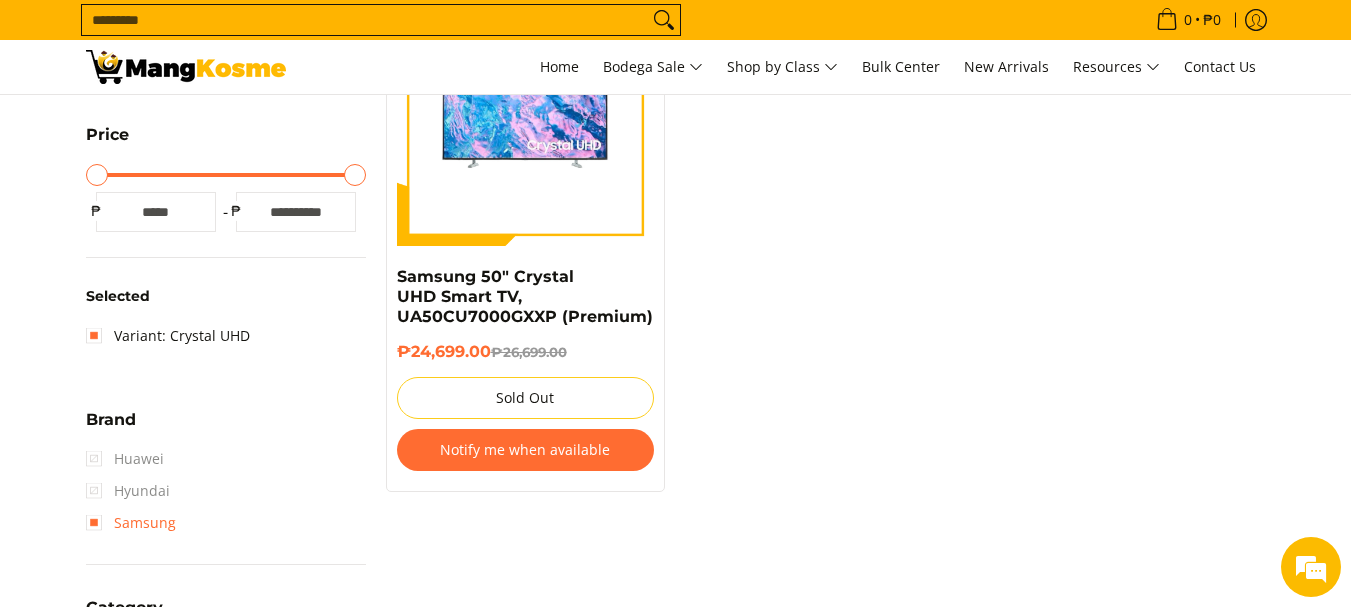 click on "Samsung" at bounding box center (131, 523) 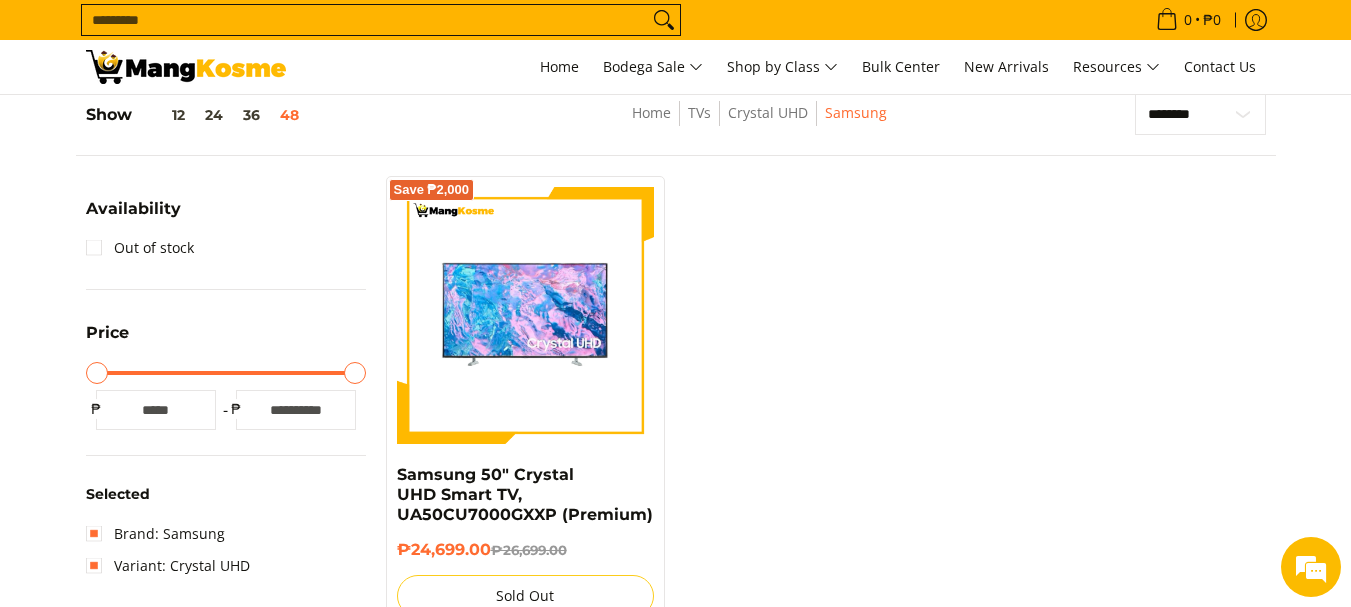 scroll, scrollTop: 262, scrollLeft: 0, axis: vertical 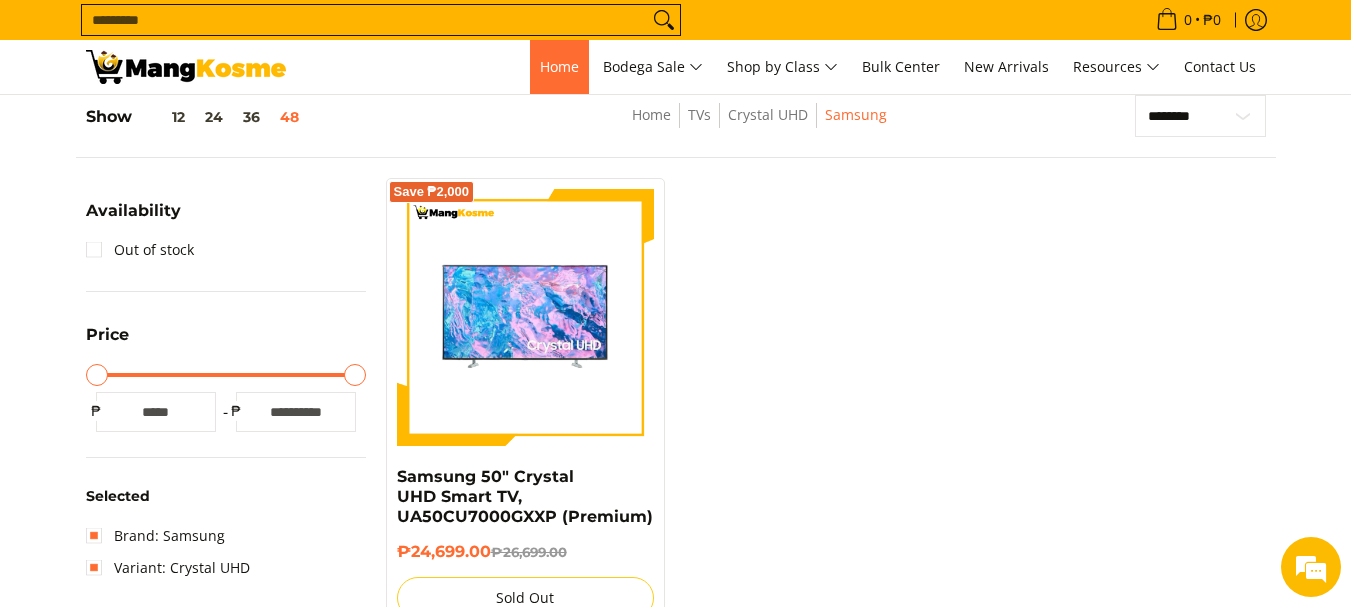 click on "Home" at bounding box center [559, 67] 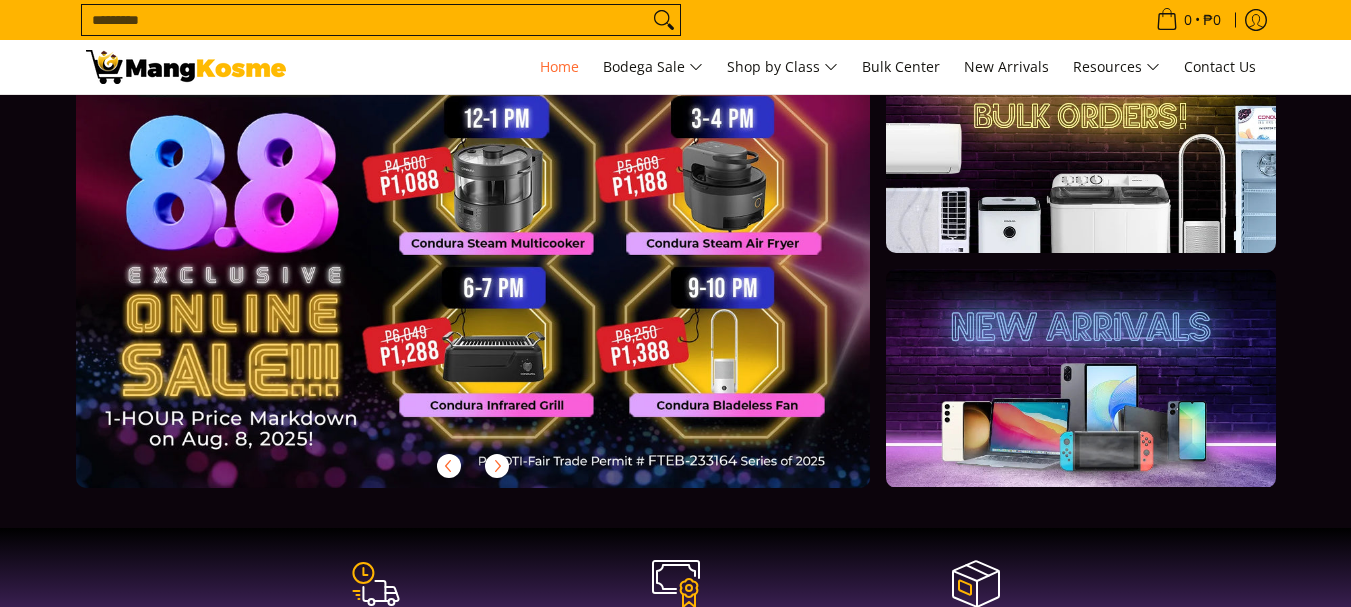 scroll, scrollTop: 100, scrollLeft: 0, axis: vertical 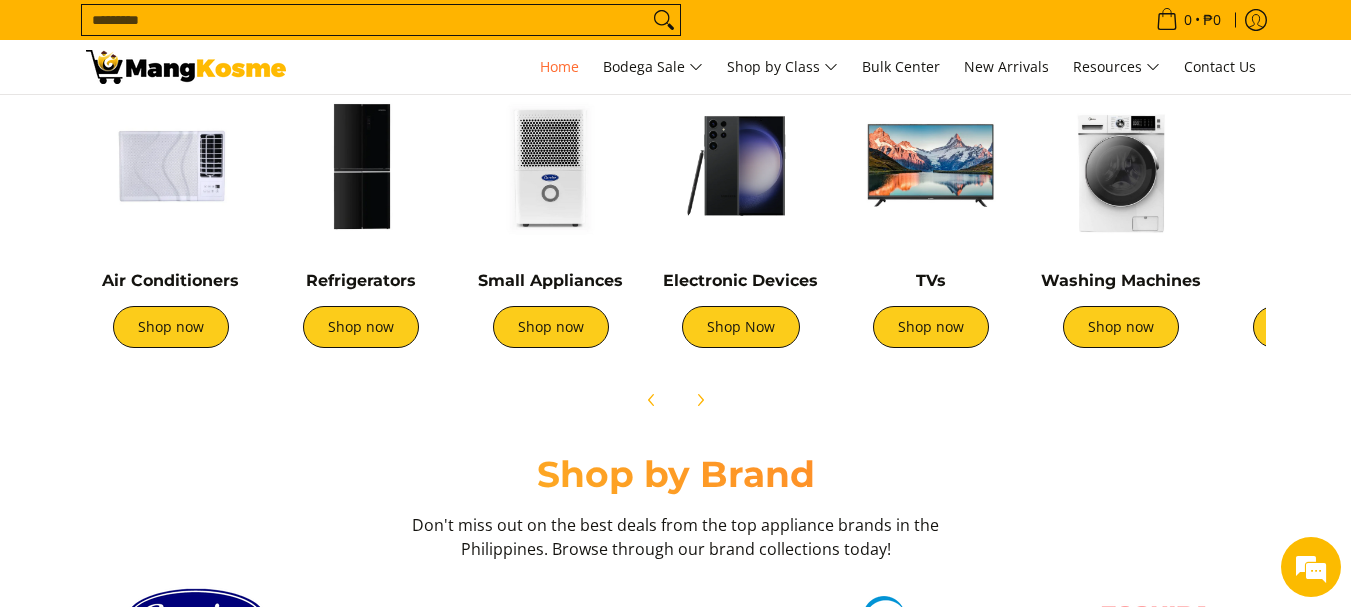 click at bounding box center (1121, 166) 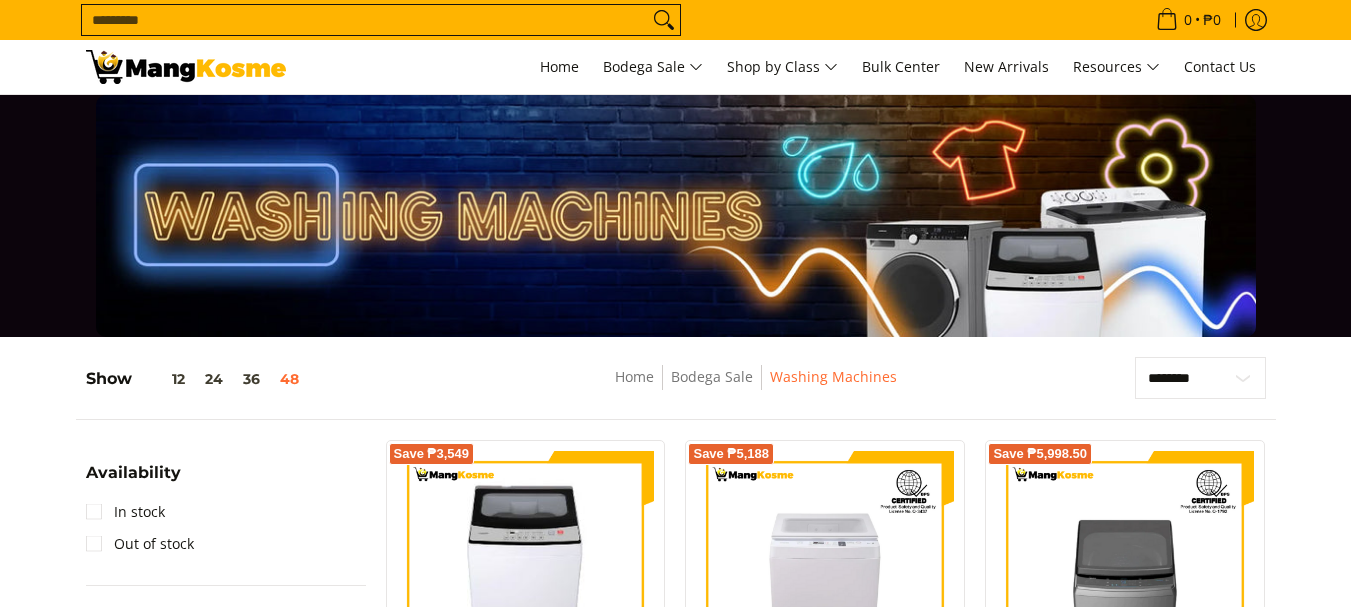 scroll, scrollTop: 500, scrollLeft: 0, axis: vertical 